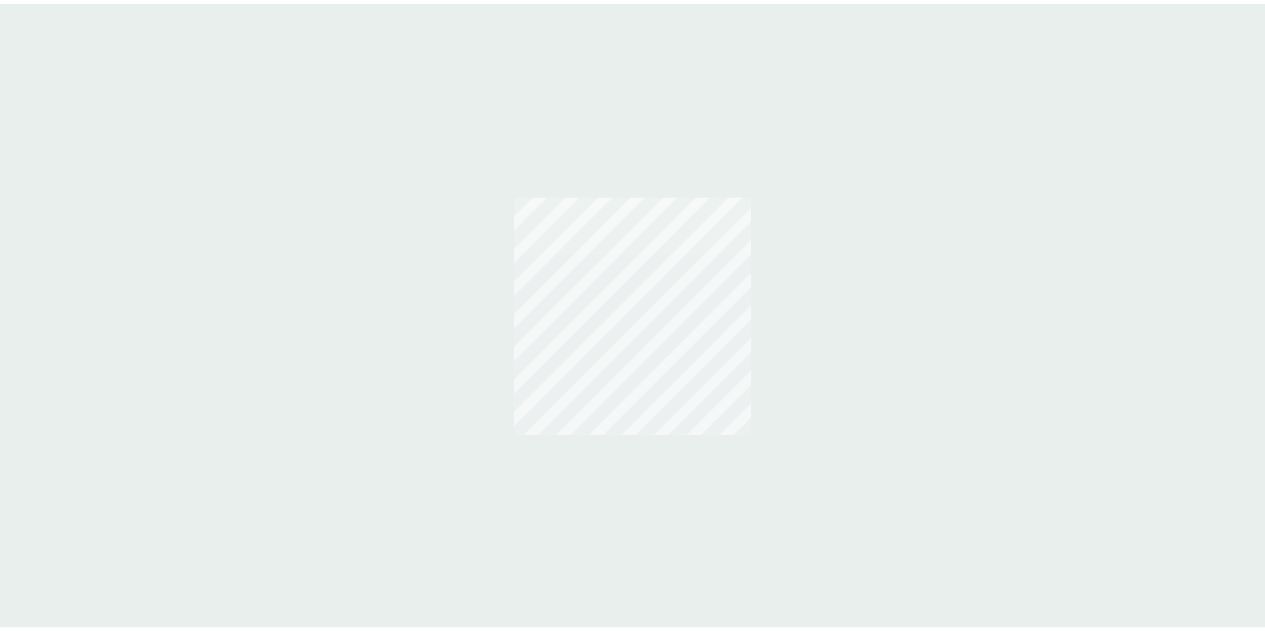 scroll, scrollTop: 0, scrollLeft: 0, axis: both 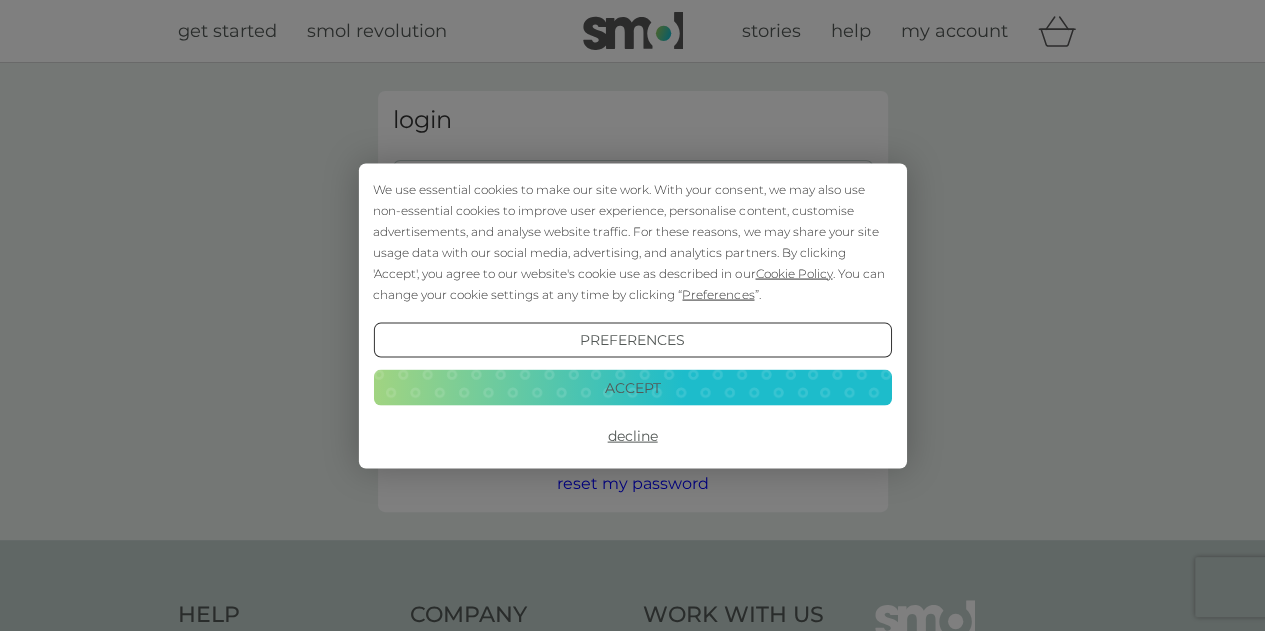 type on "[EMAIL]" 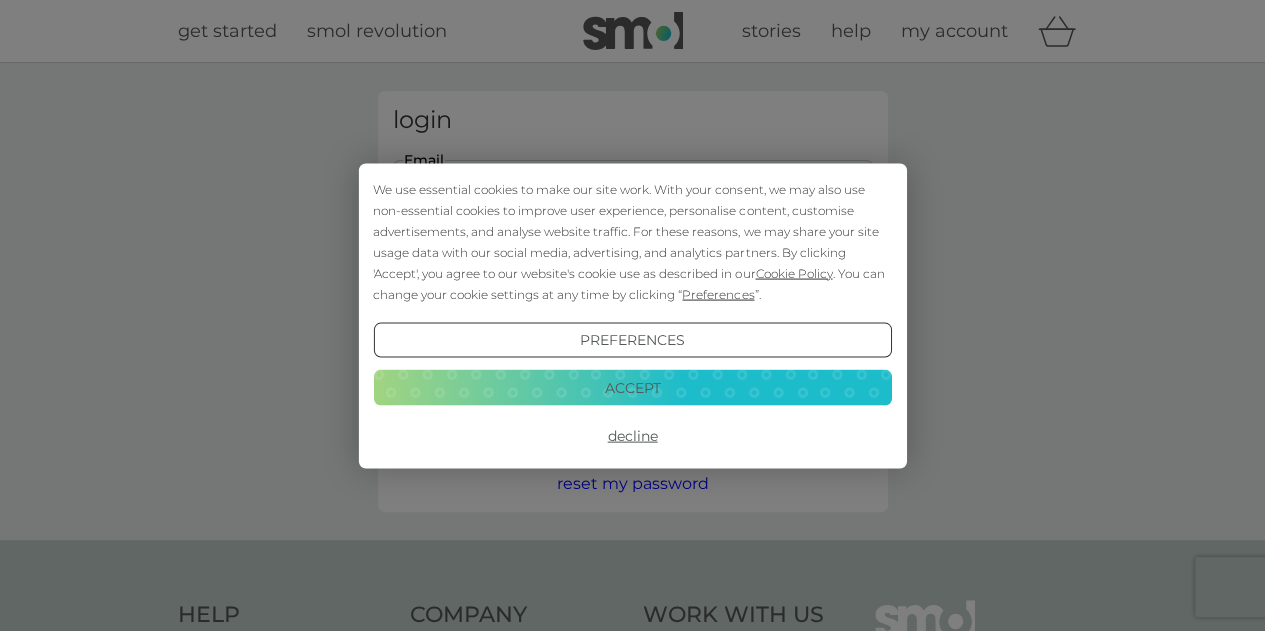 click on "Decline" at bounding box center [632, 436] 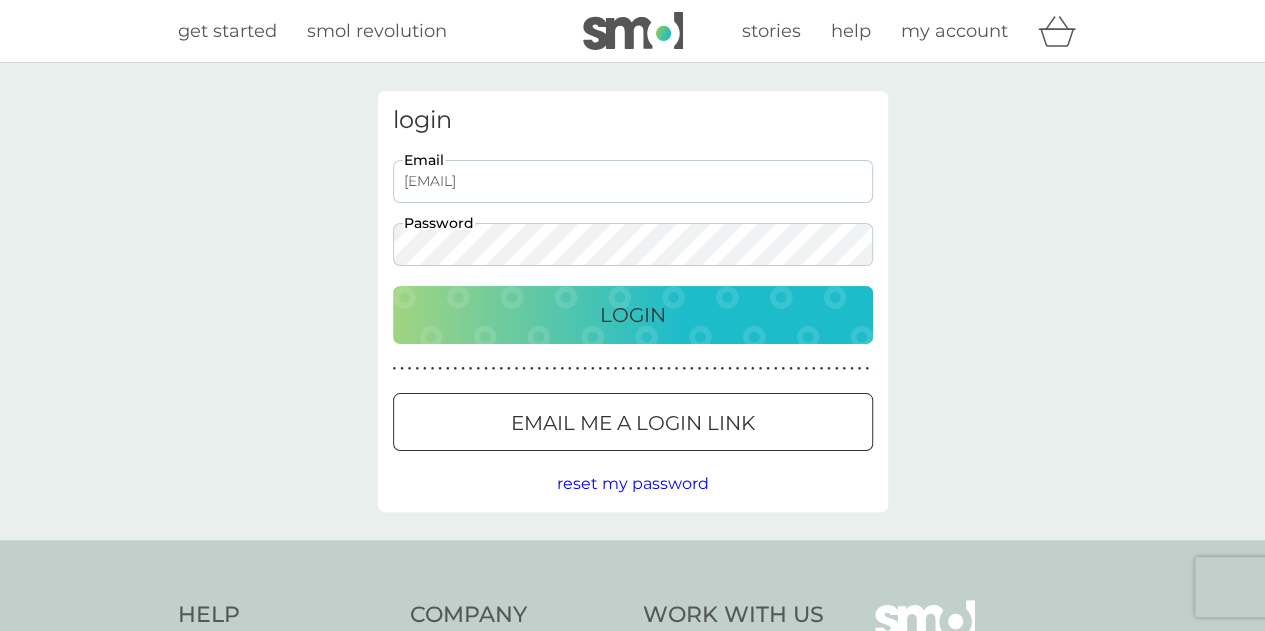 click on "Login" at bounding box center [633, 315] 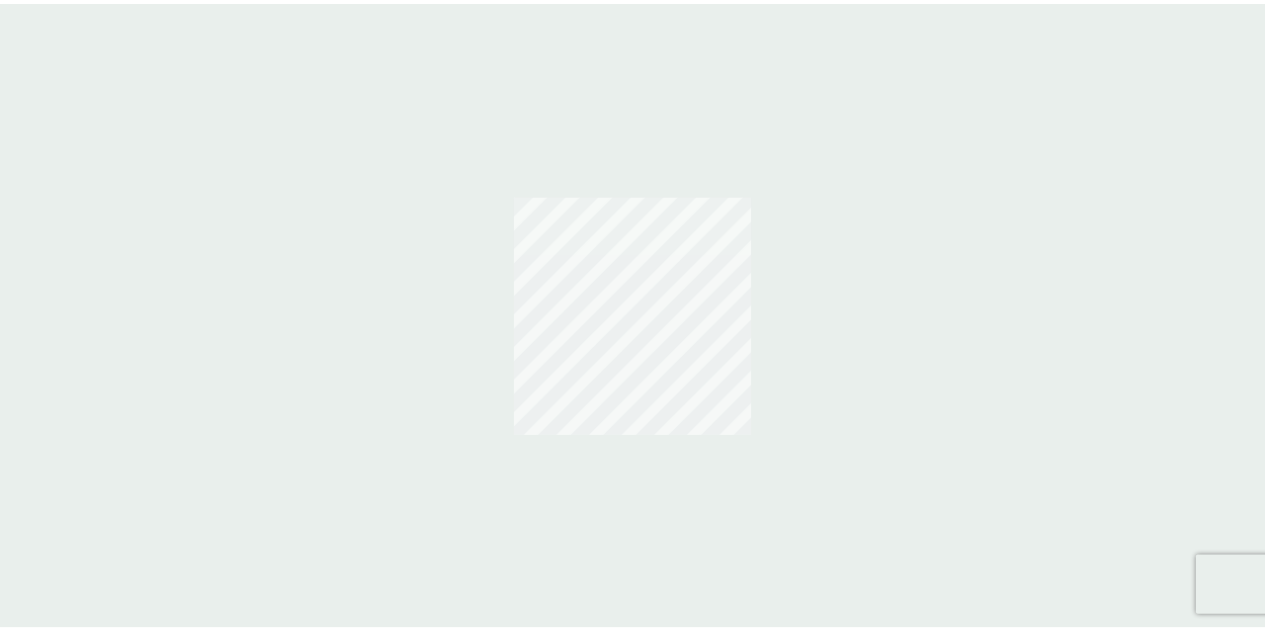 scroll, scrollTop: 0, scrollLeft: 0, axis: both 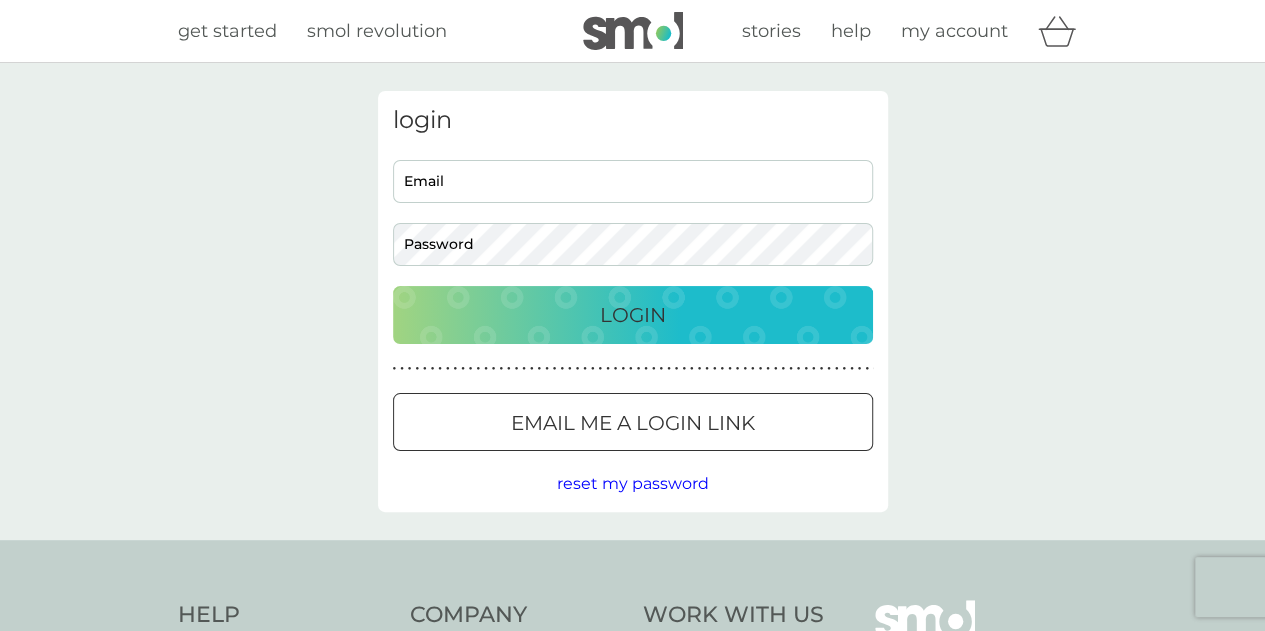 type on "[EMAIL]" 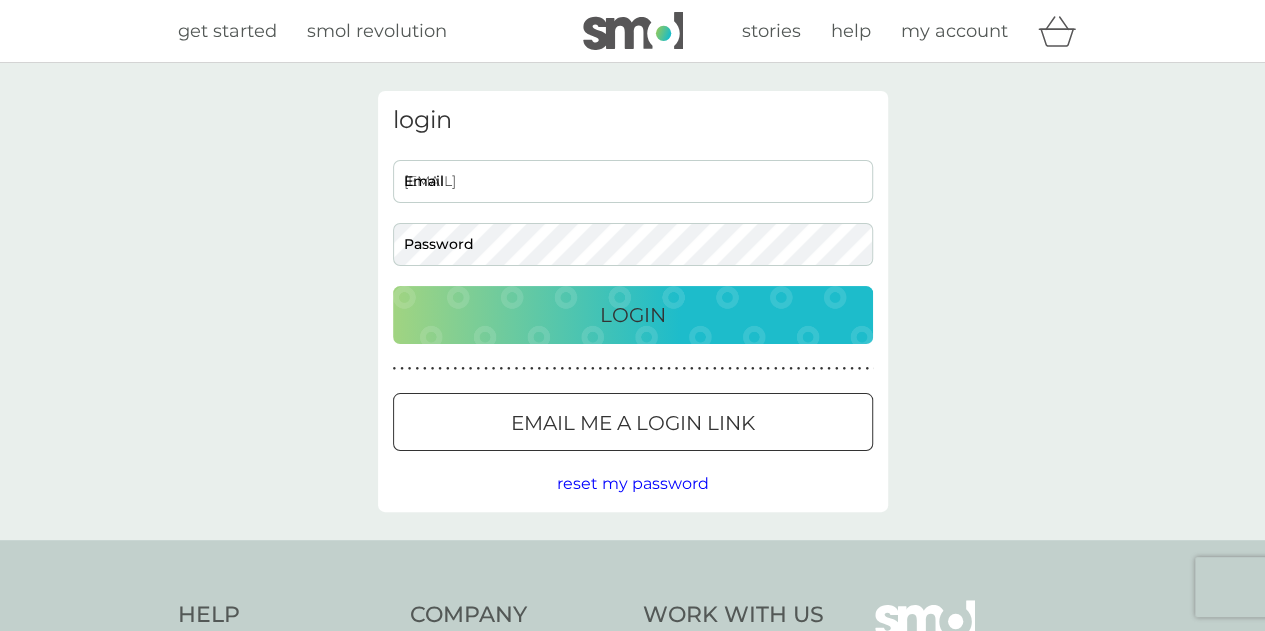 click on "Login" at bounding box center [633, 315] 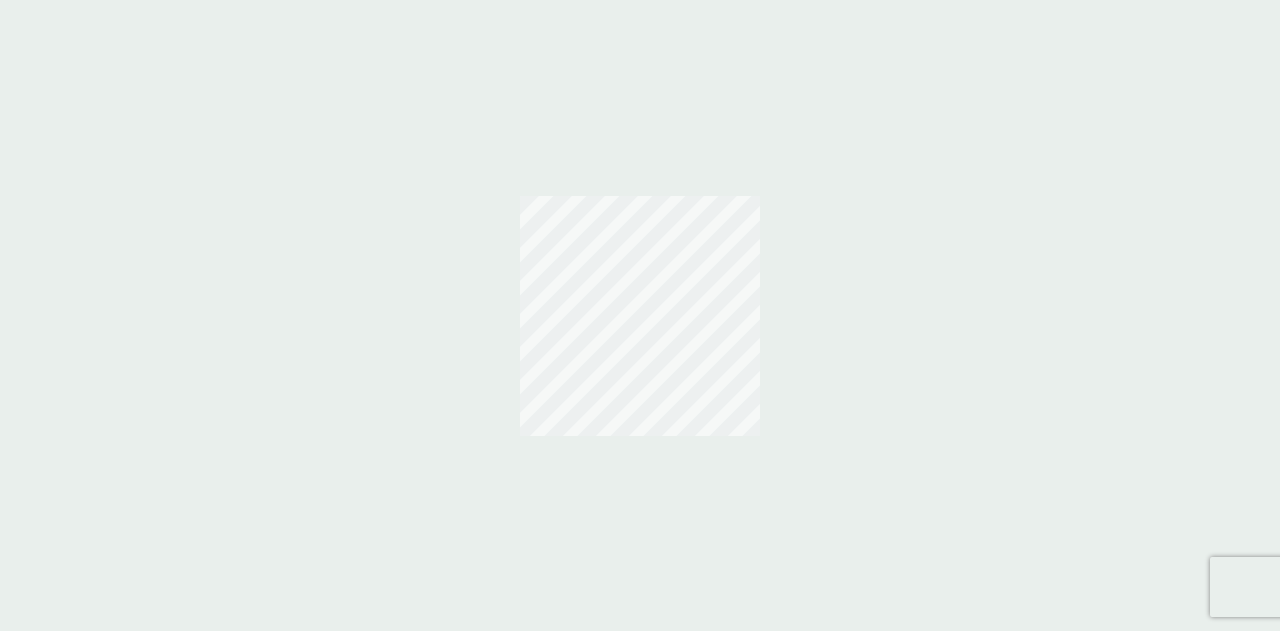 scroll, scrollTop: 0, scrollLeft: 0, axis: both 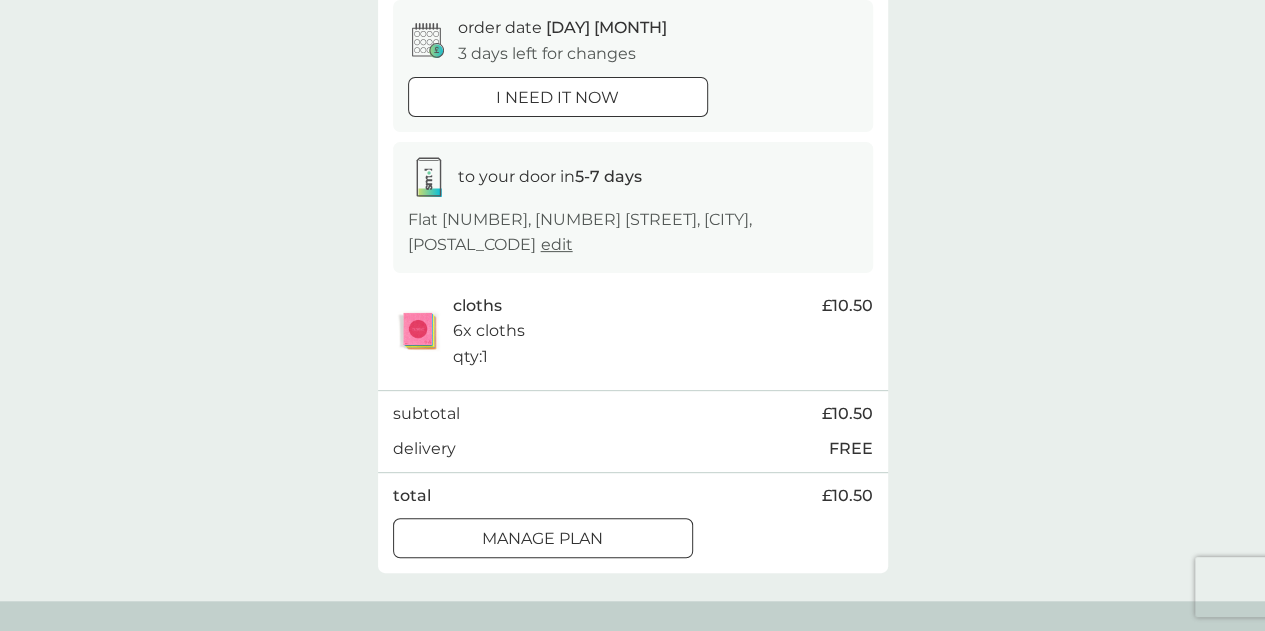 click on "Manage plan" at bounding box center (542, 539) 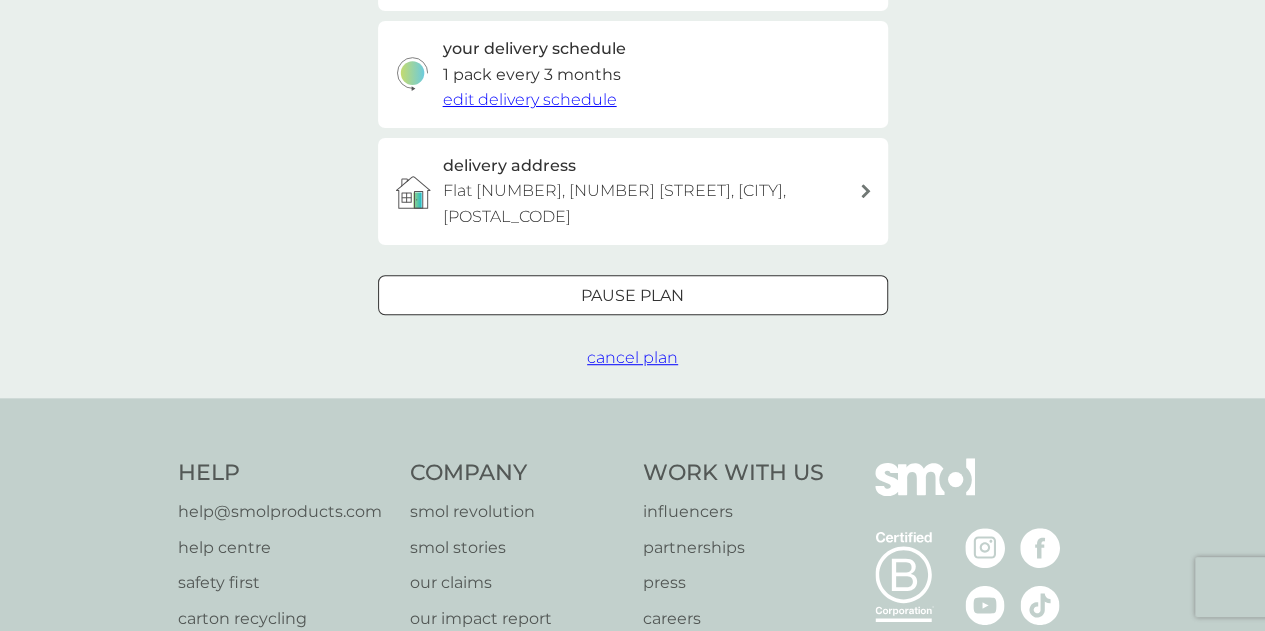 scroll, scrollTop: 500, scrollLeft: 0, axis: vertical 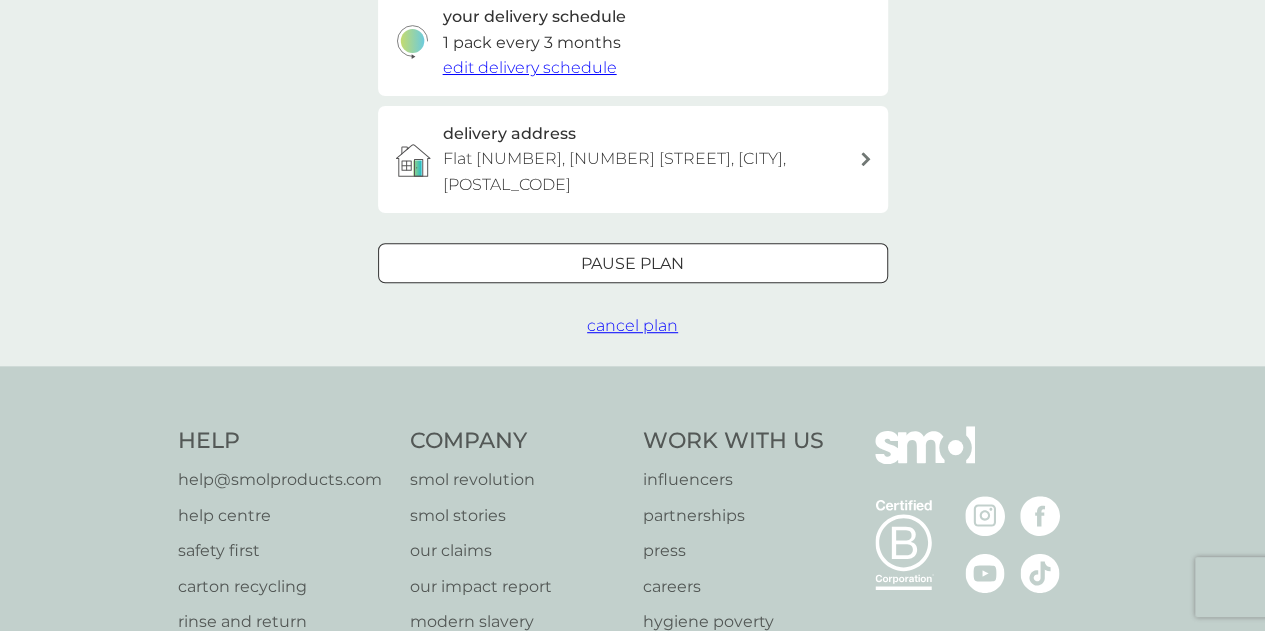 click on "cancel plan" at bounding box center [632, 325] 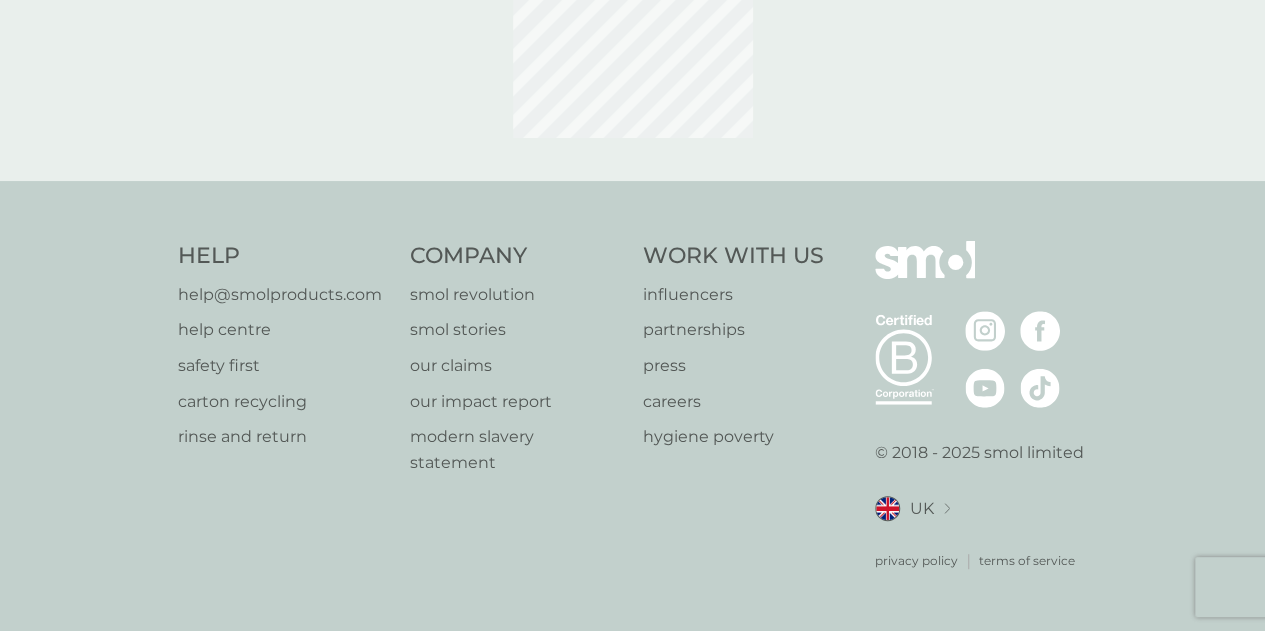 scroll, scrollTop: 0, scrollLeft: 0, axis: both 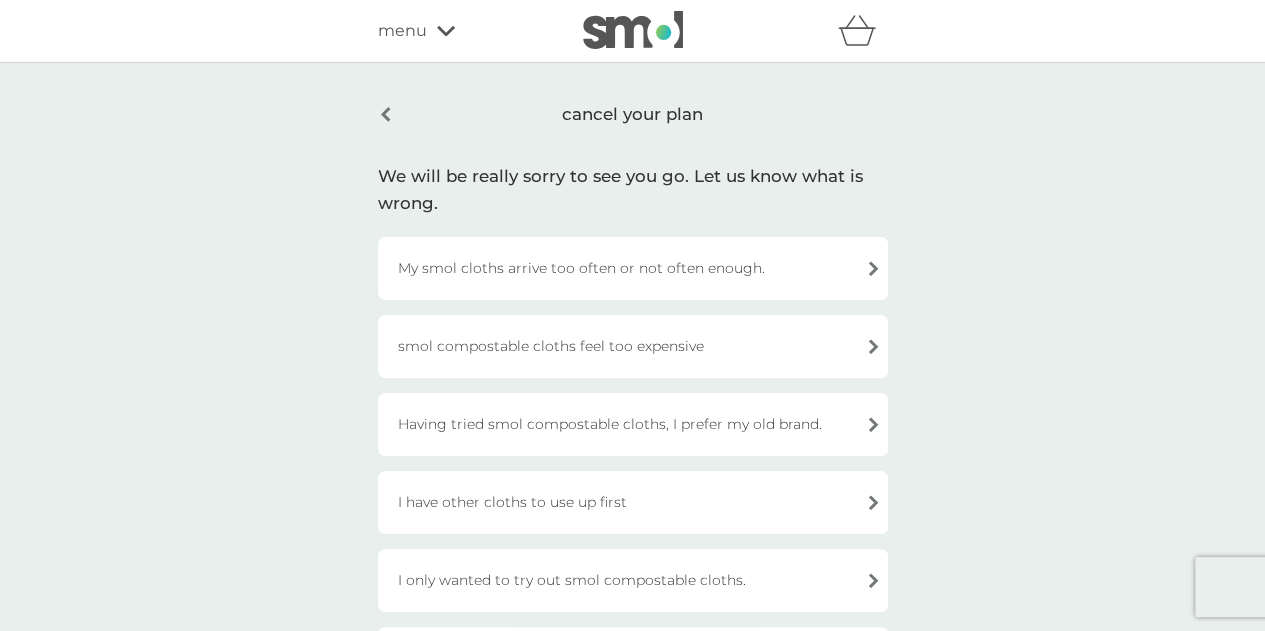 click on "I have other cloths to use up first" at bounding box center [633, 502] 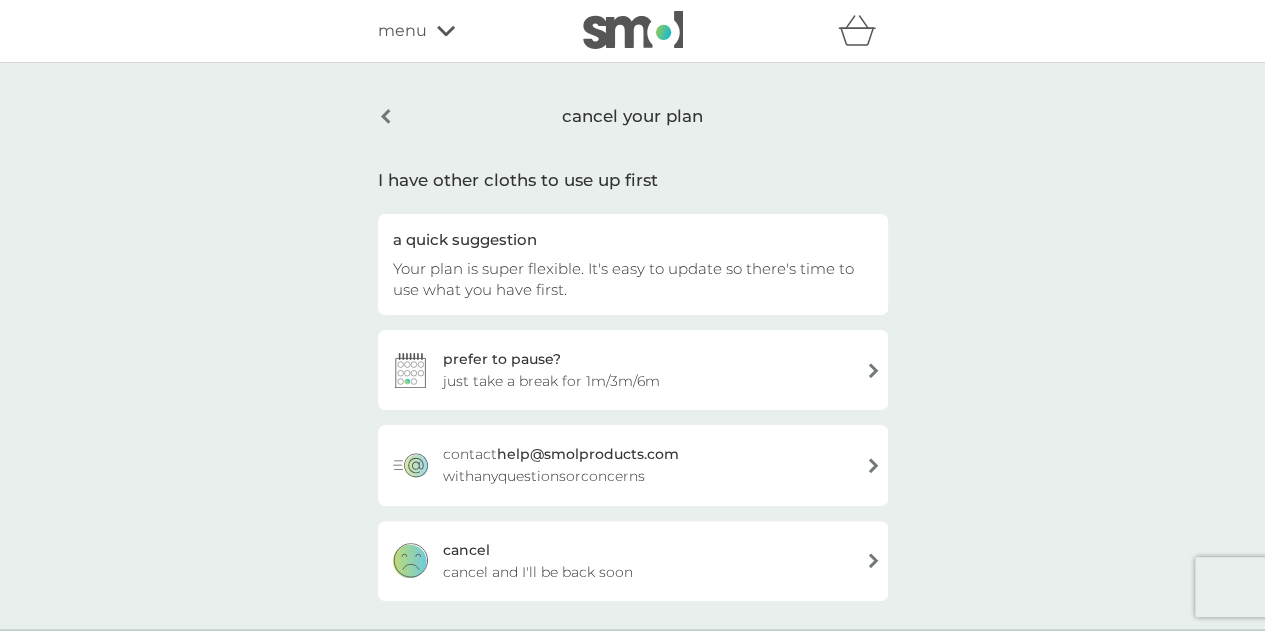 click on "cancel cancel and I'll be back soon" at bounding box center [633, 561] 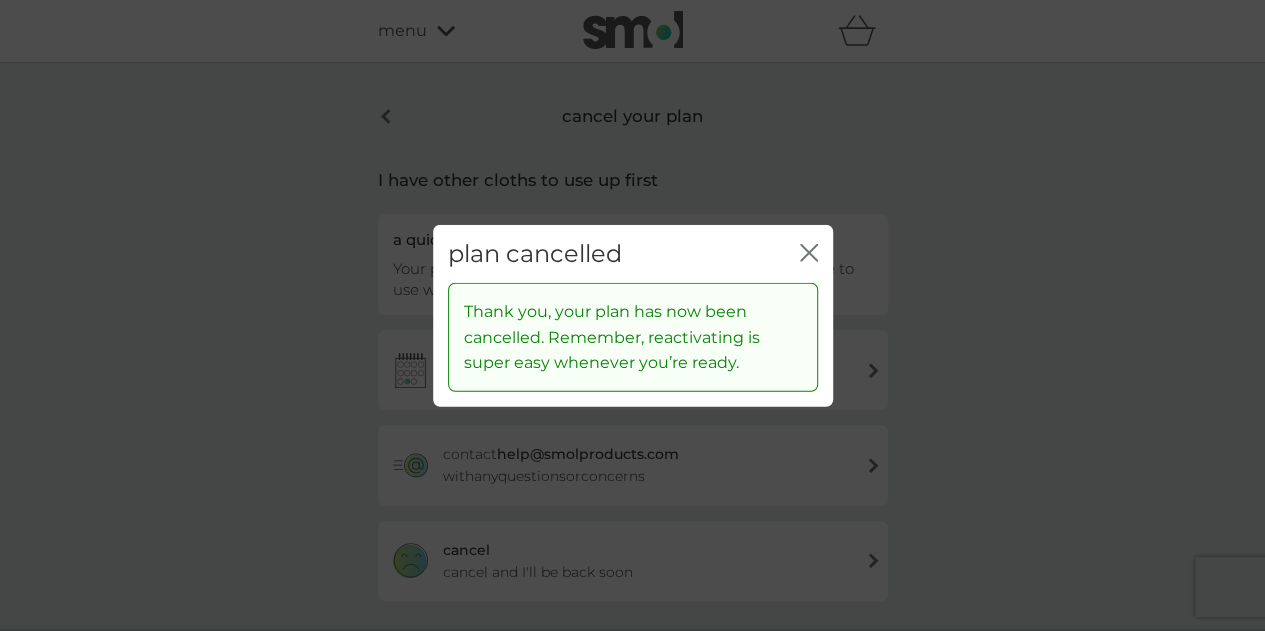 click on "close" 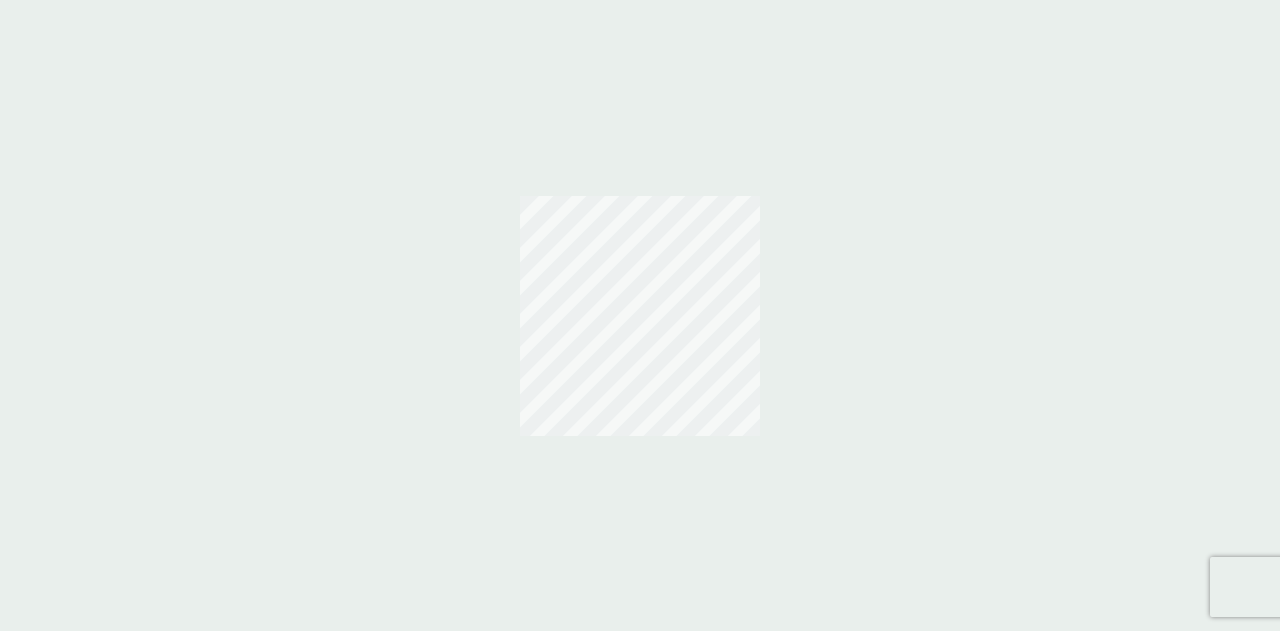 scroll, scrollTop: 0, scrollLeft: 0, axis: both 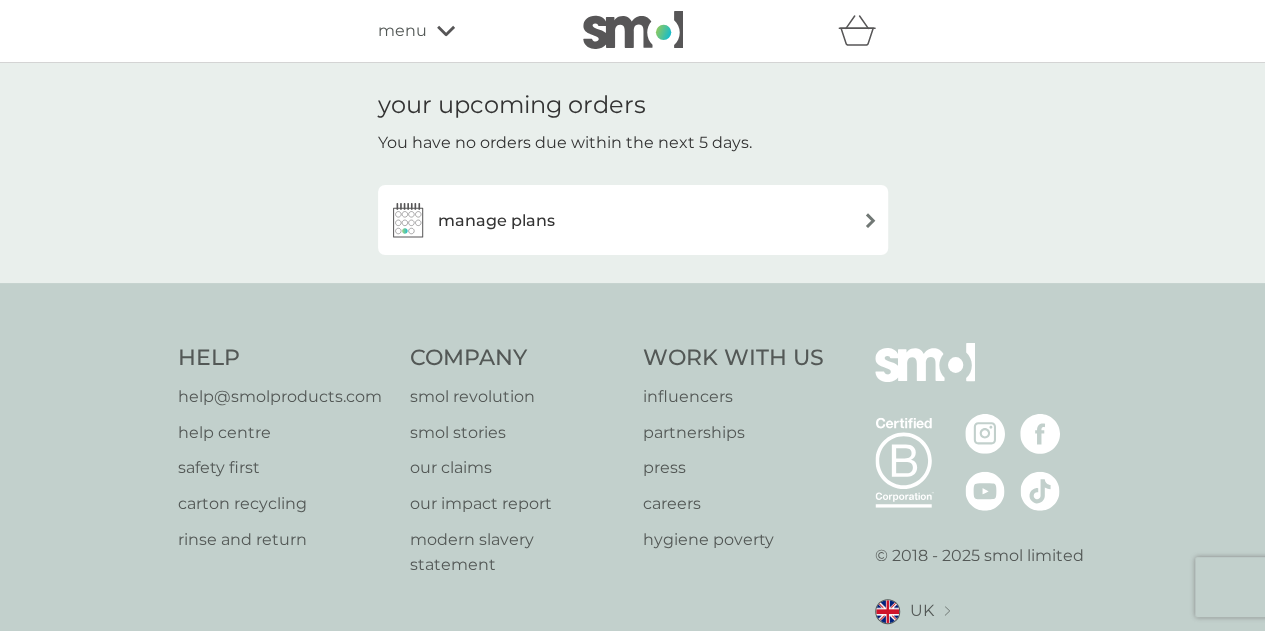 click on "manage plans" at bounding box center (496, 221) 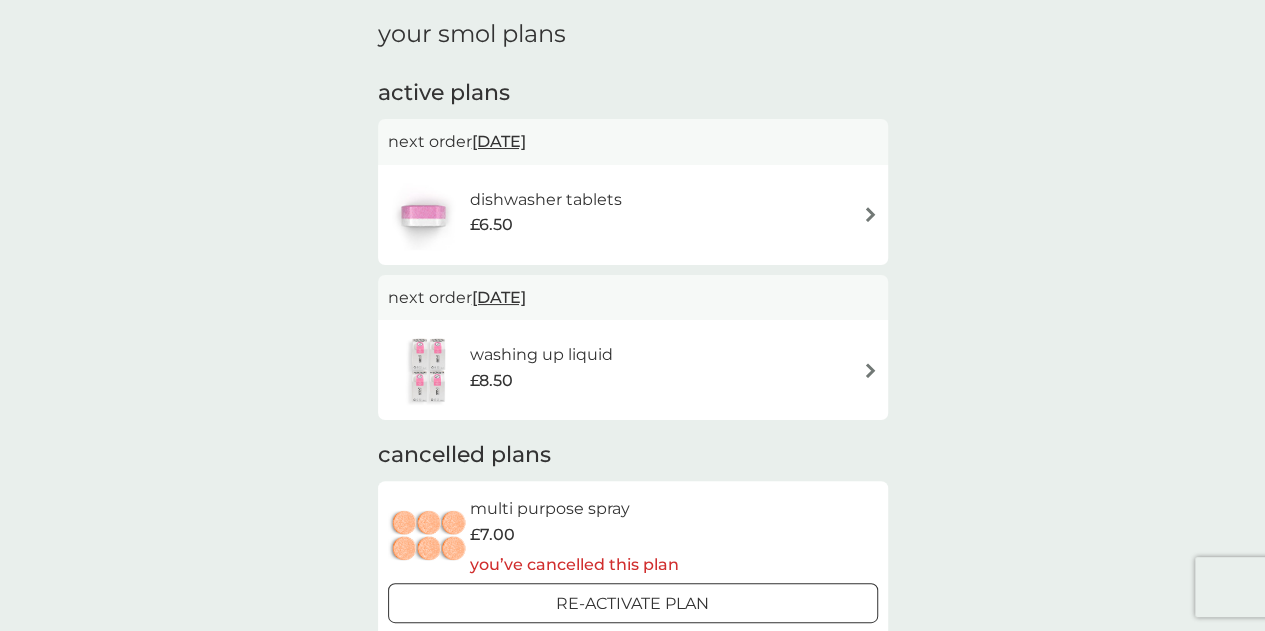 scroll, scrollTop: 300, scrollLeft: 0, axis: vertical 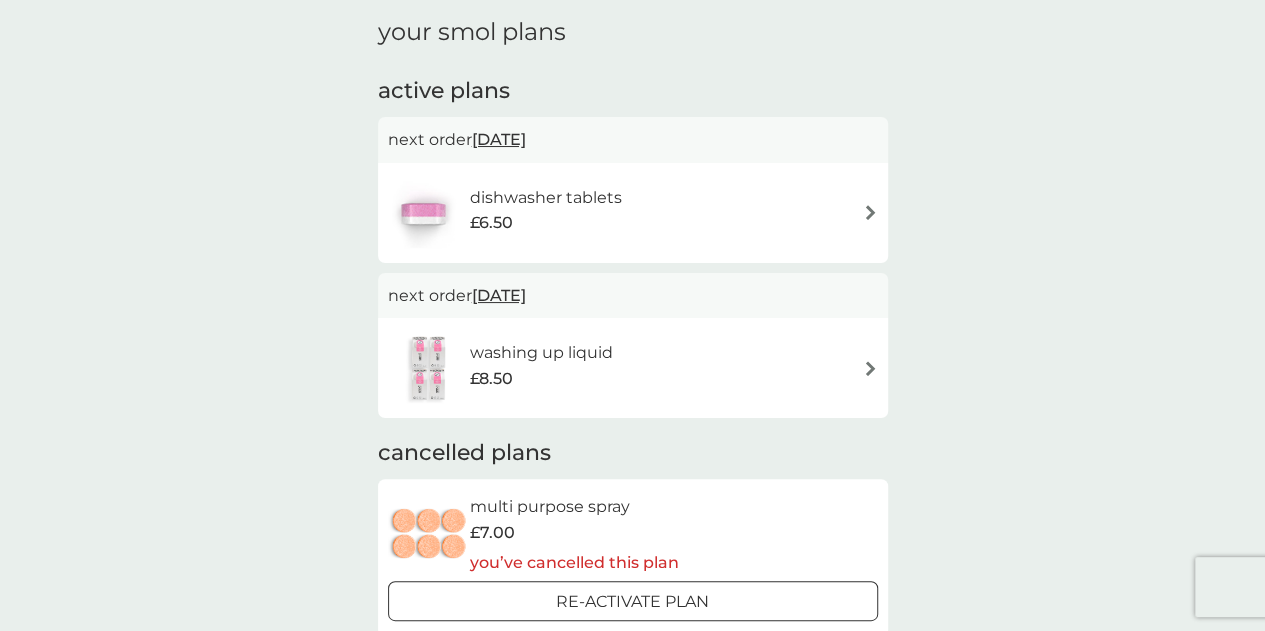 click on "washing up liquid £8.50" at bounding box center (633, 368) 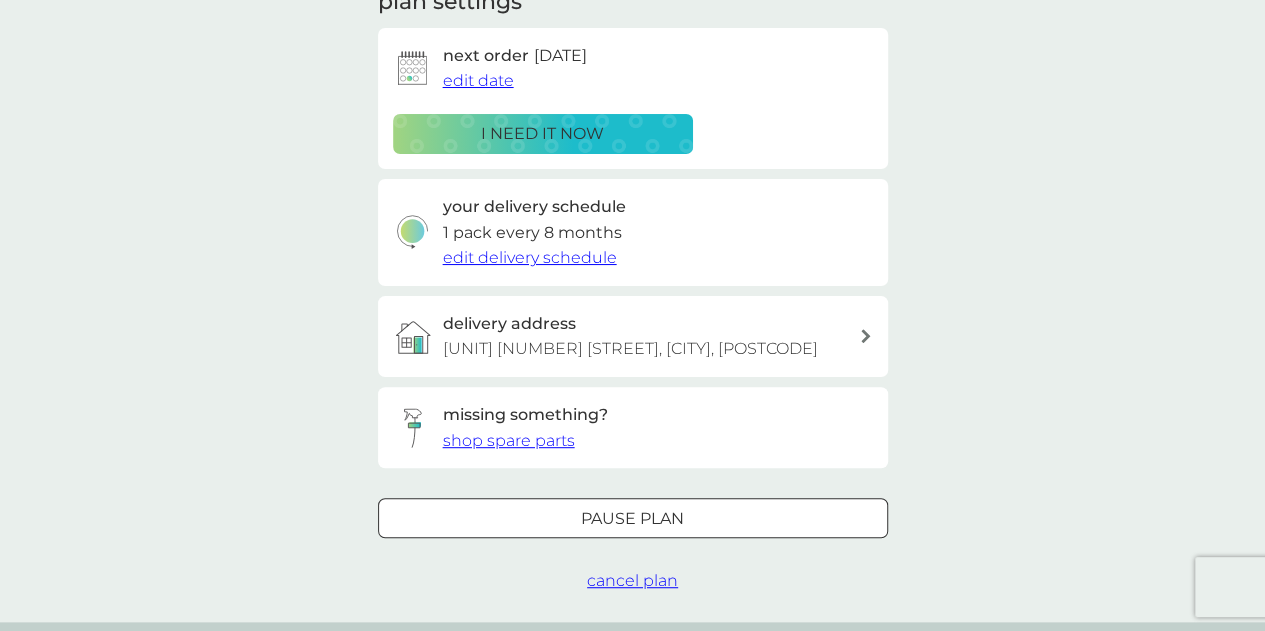 scroll, scrollTop: 600, scrollLeft: 0, axis: vertical 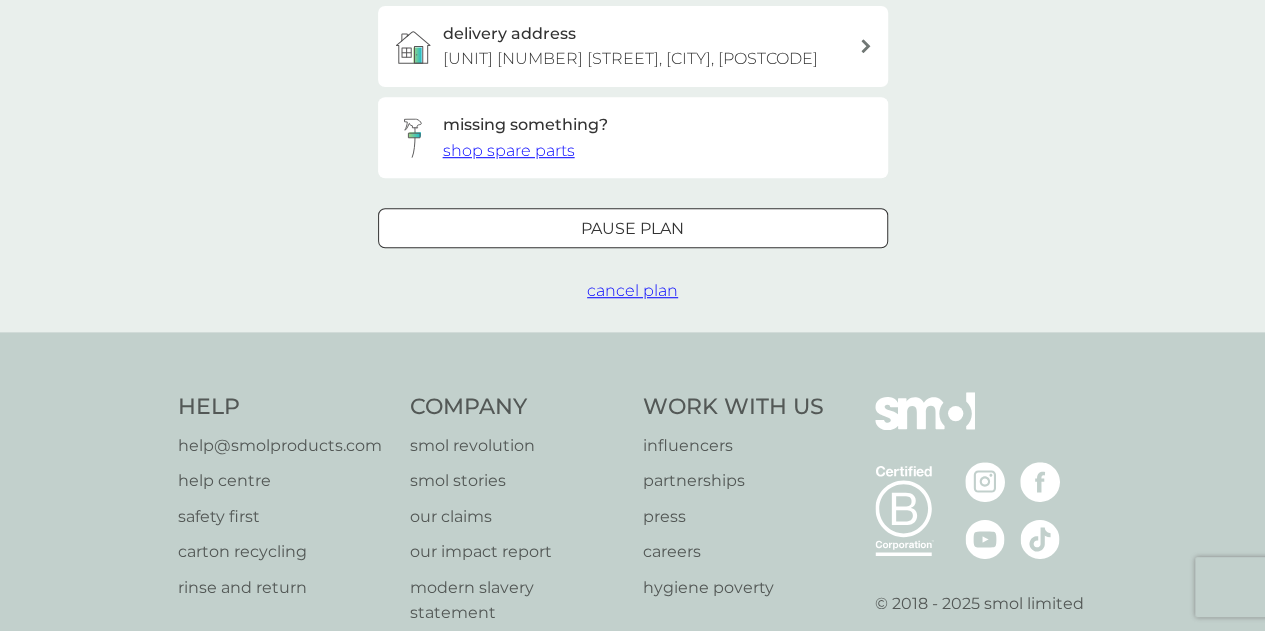 click on "Pause plan" at bounding box center [632, 229] 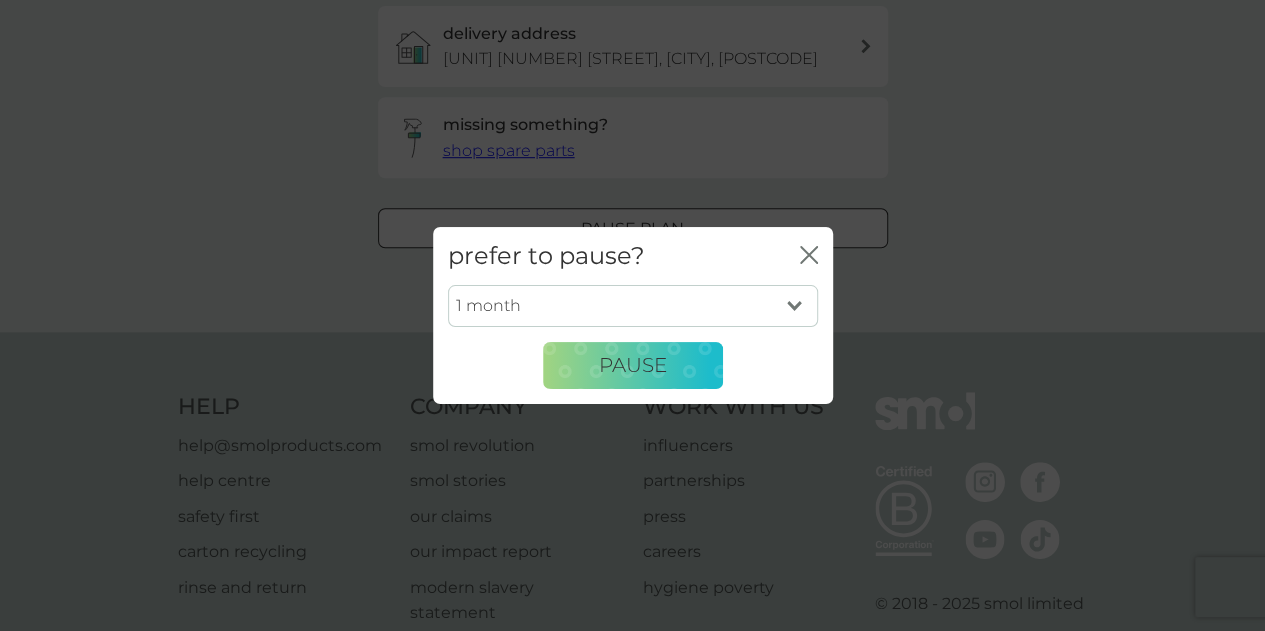 click on "1 month 2 months 3 months 4 months 5 months 6 months" at bounding box center [633, 306] 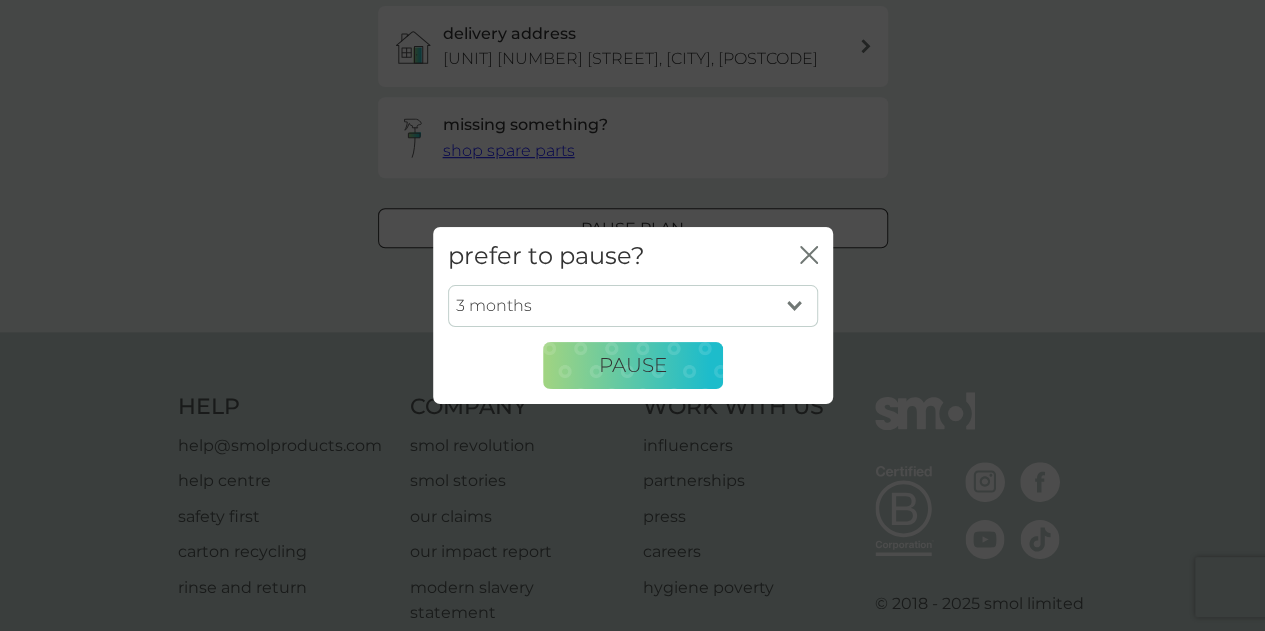 click on "1 month 2 months 3 months 4 months 5 months 6 months" at bounding box center [633, 306] 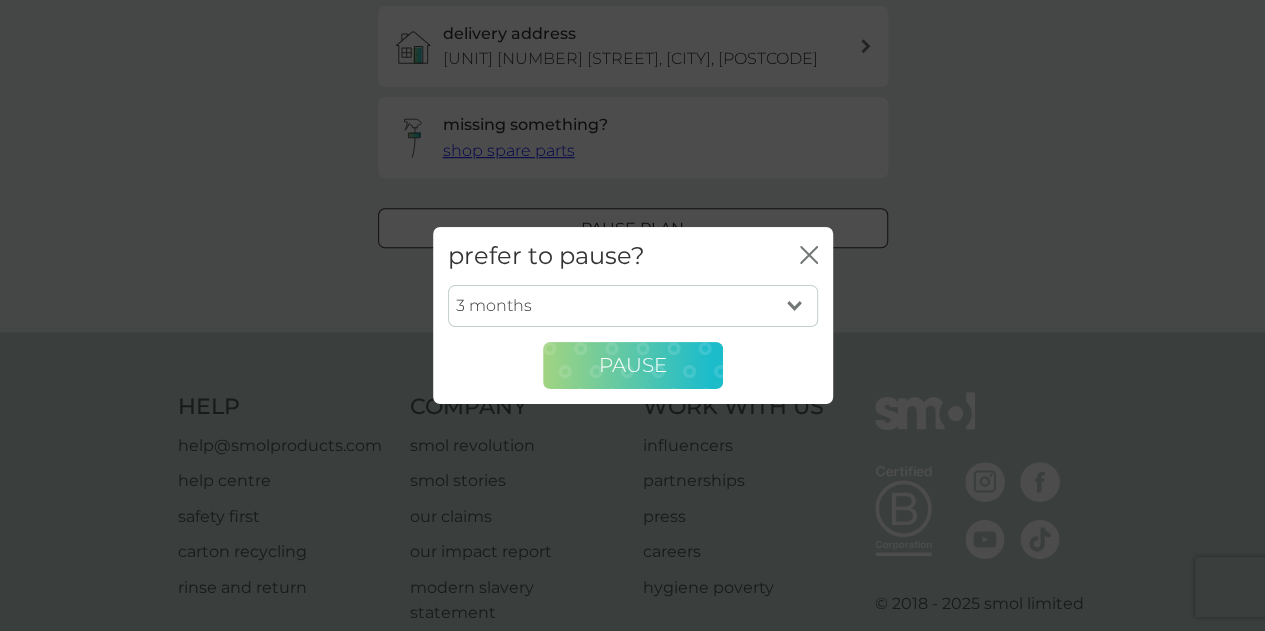 click on "Pause" at bounding box center [633, 365] 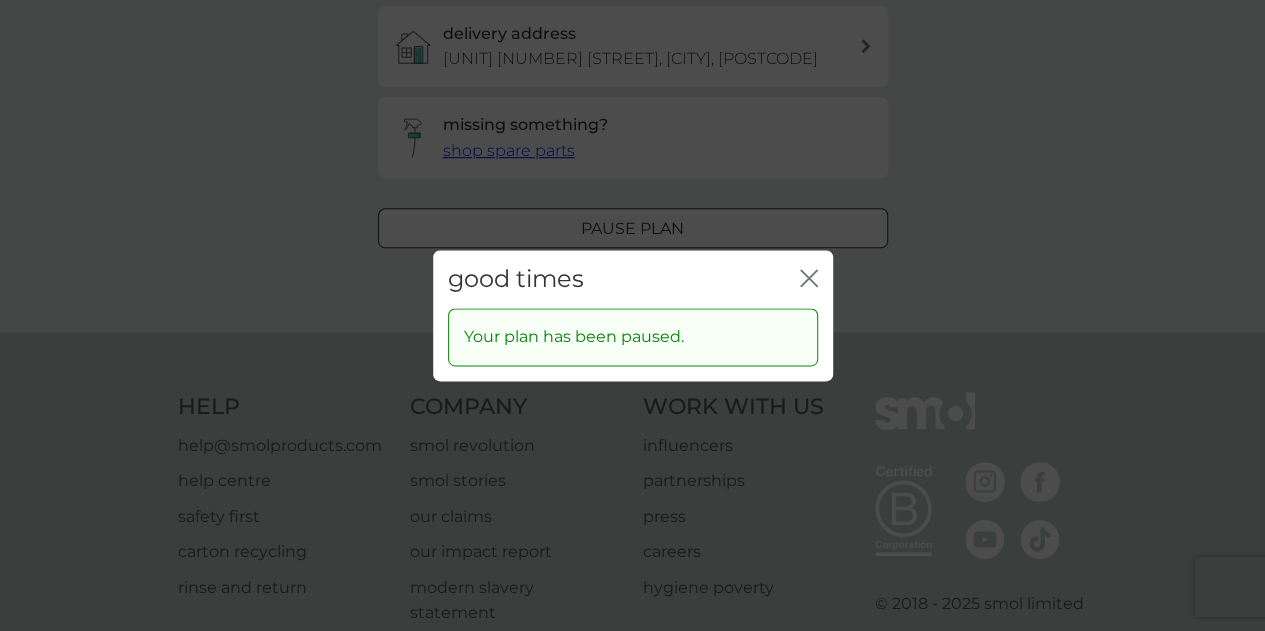 click on "close" 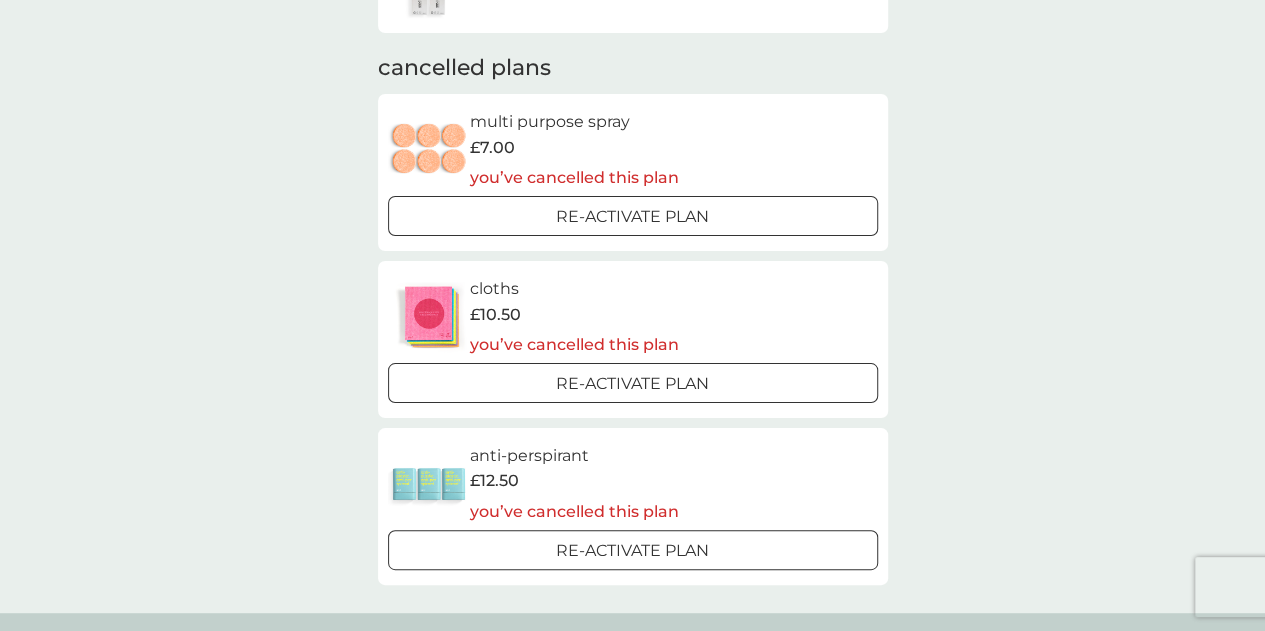 scroll, scrollTop: 300, scrollLeft: 0, axis: vertical 